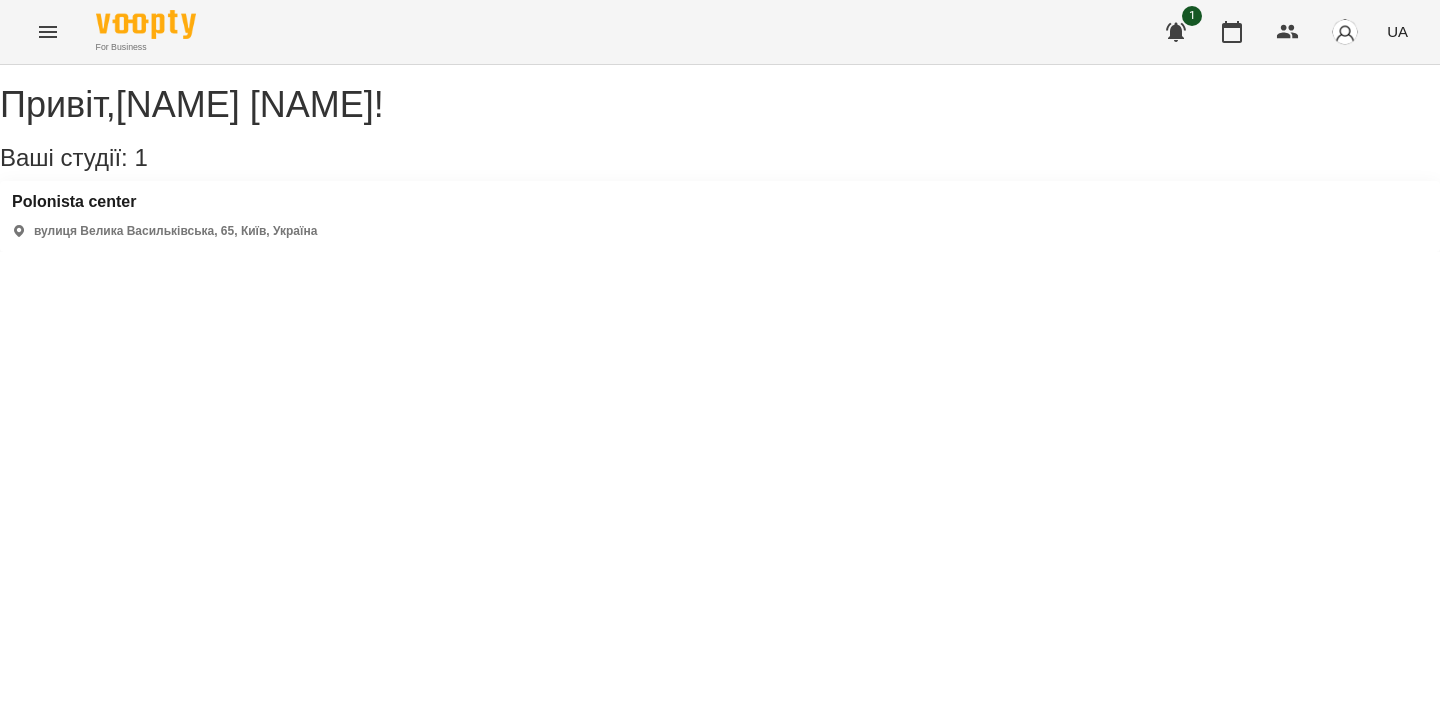 scroll, scrollTop: 0, scrollLeft: 0, axis: both 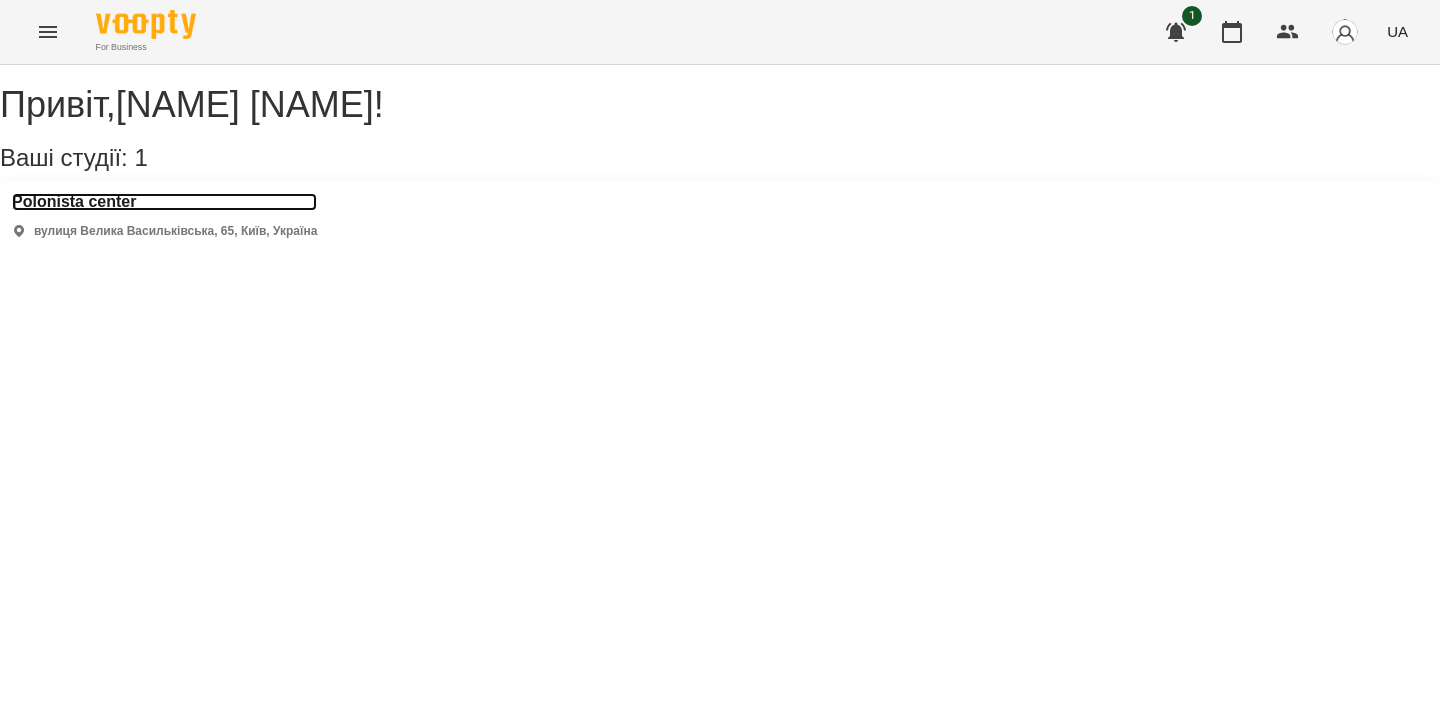 click on "Polonista center" at bounding box center (164, 202) 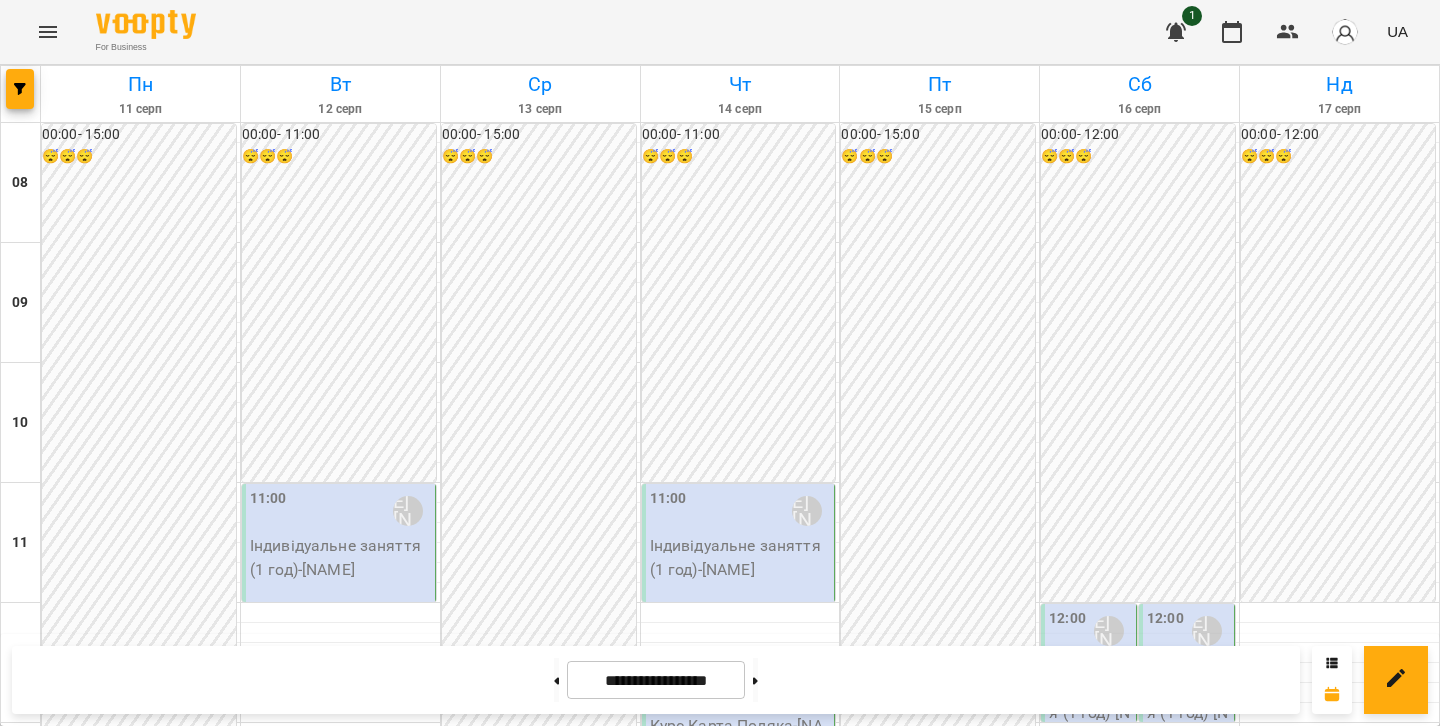 scroll, scrollTop: 1136, scrollLeft: 0, axis: vertical 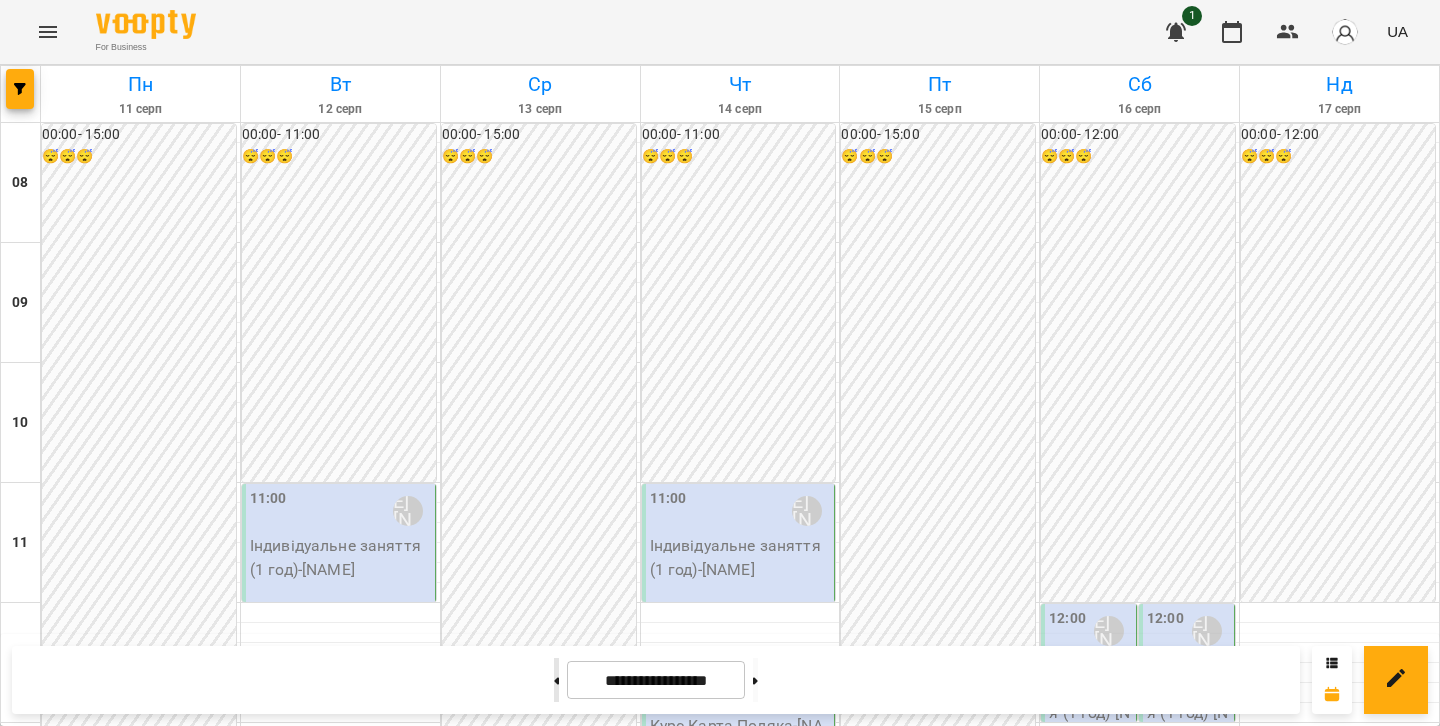 click at bounding box center [556, 680] 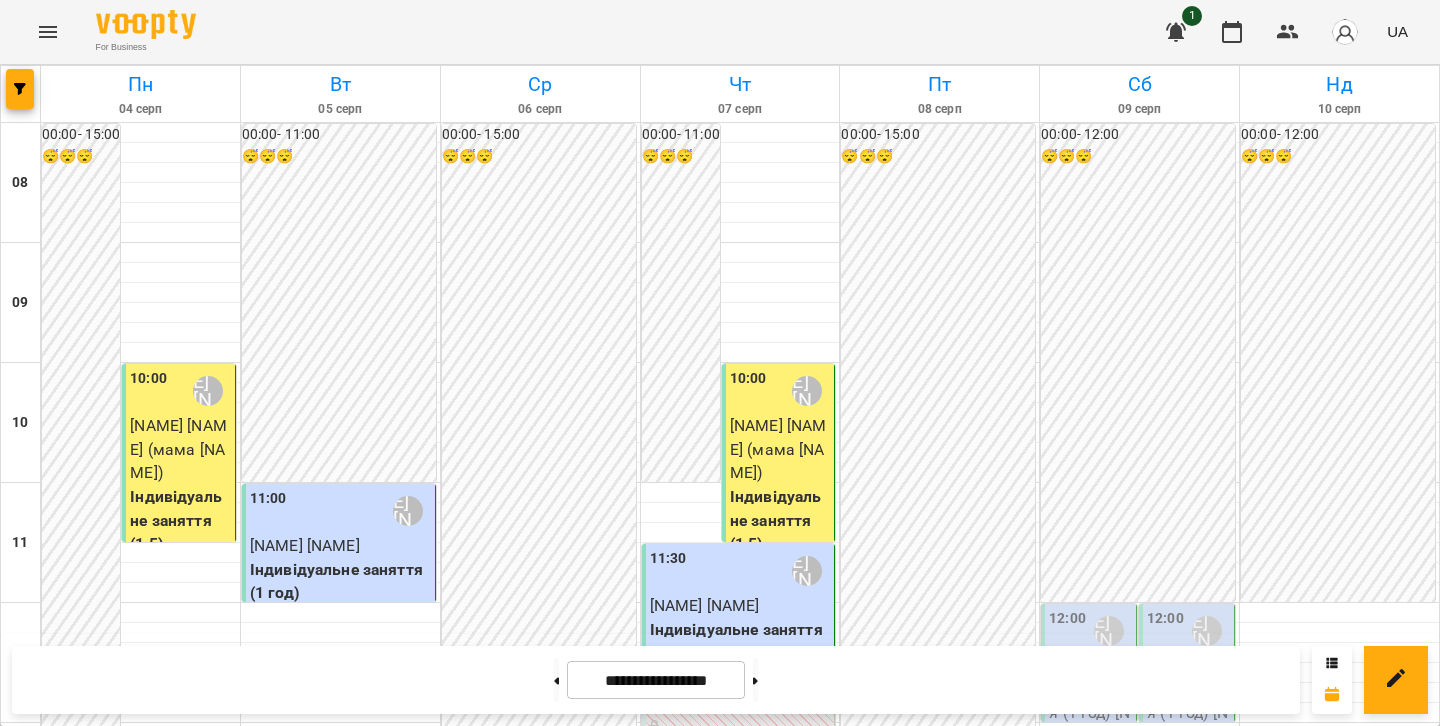 scroll, scrollTop: 119, scrollLeft: 0, axis: vertical 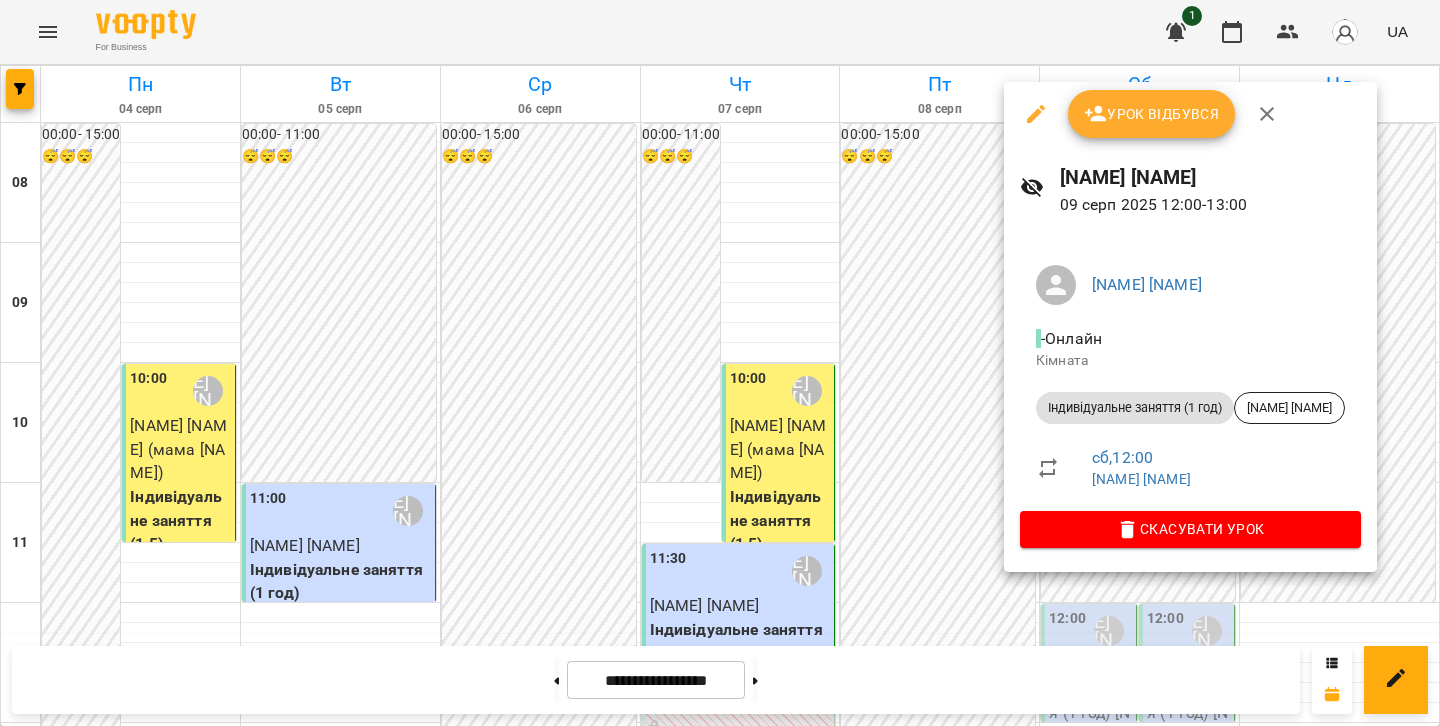 click on "Урок відбувся" at bounding box center [1190, 114] 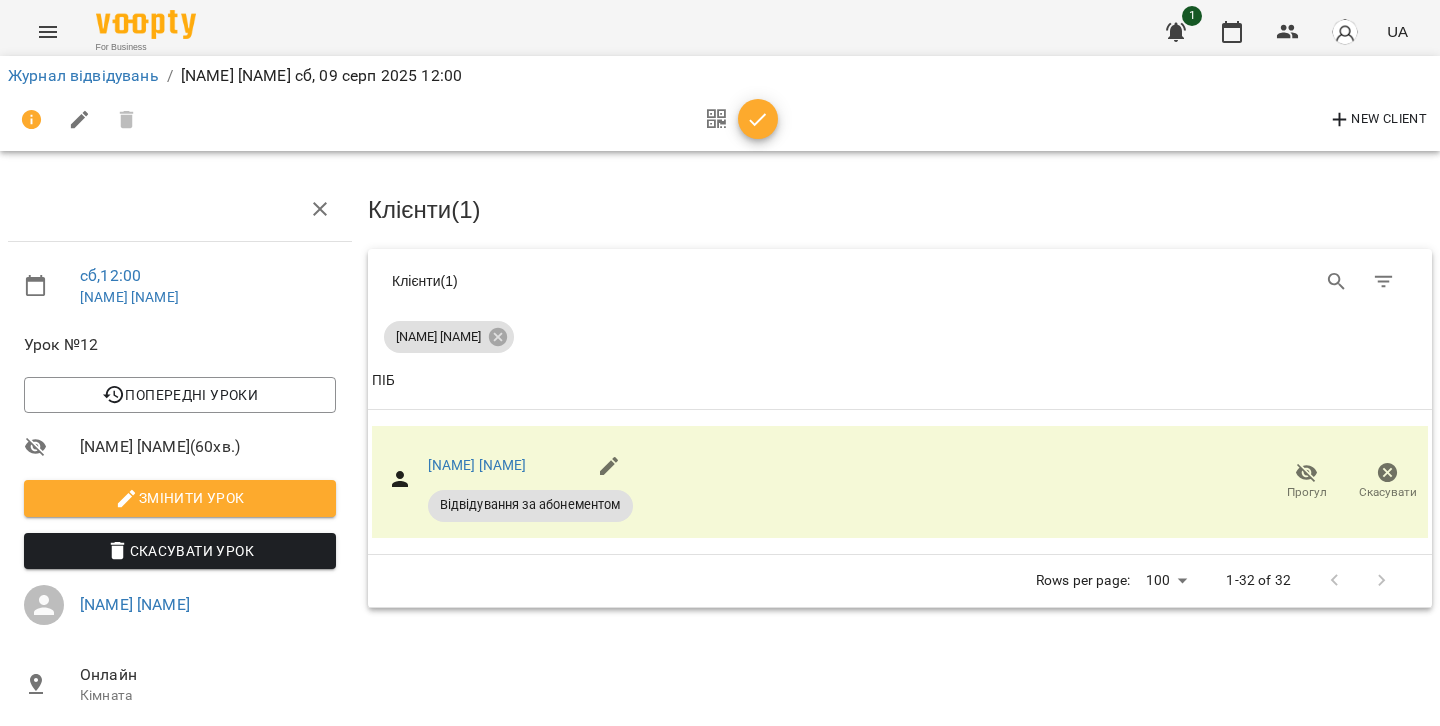 click 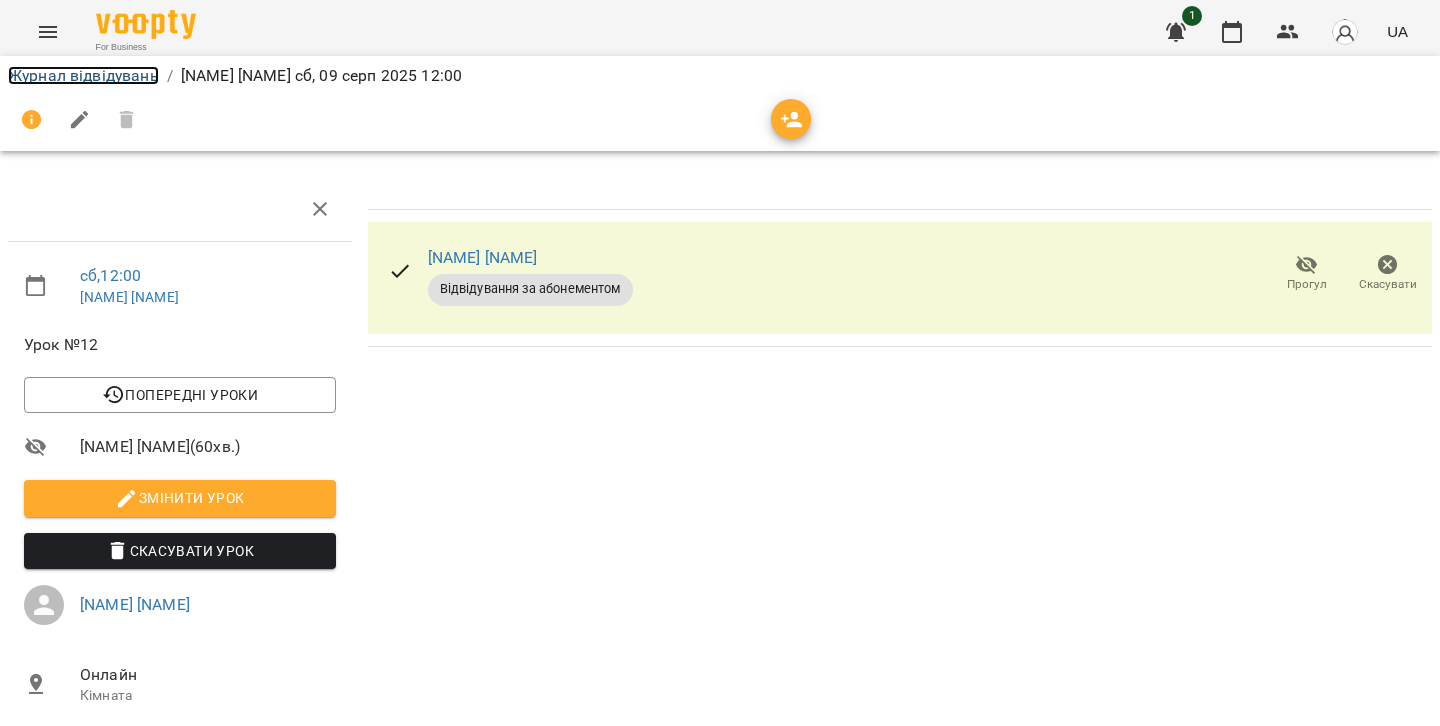 click on "Журнал відвідувань" at bounding box center [83, 75] 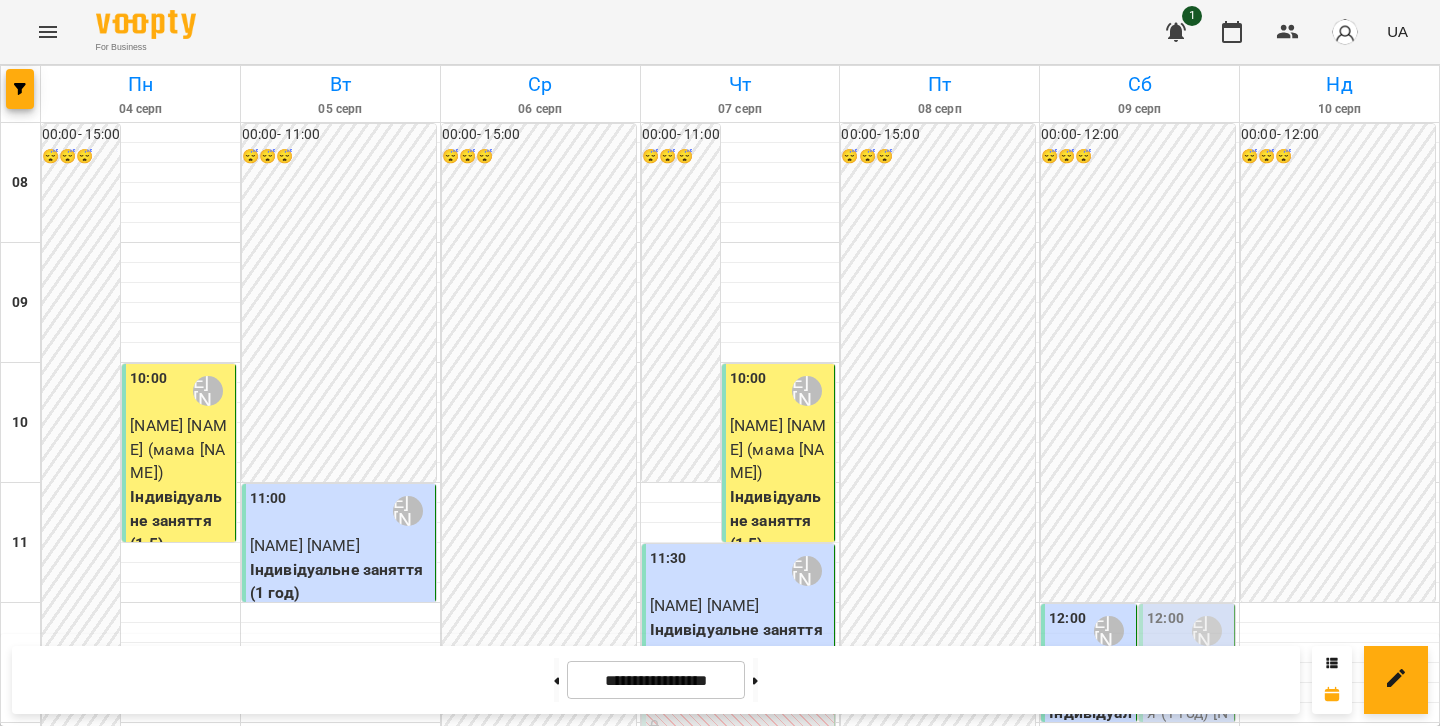 scroll, scrollTop: 224, scrollLeft: 0, axis: vertical 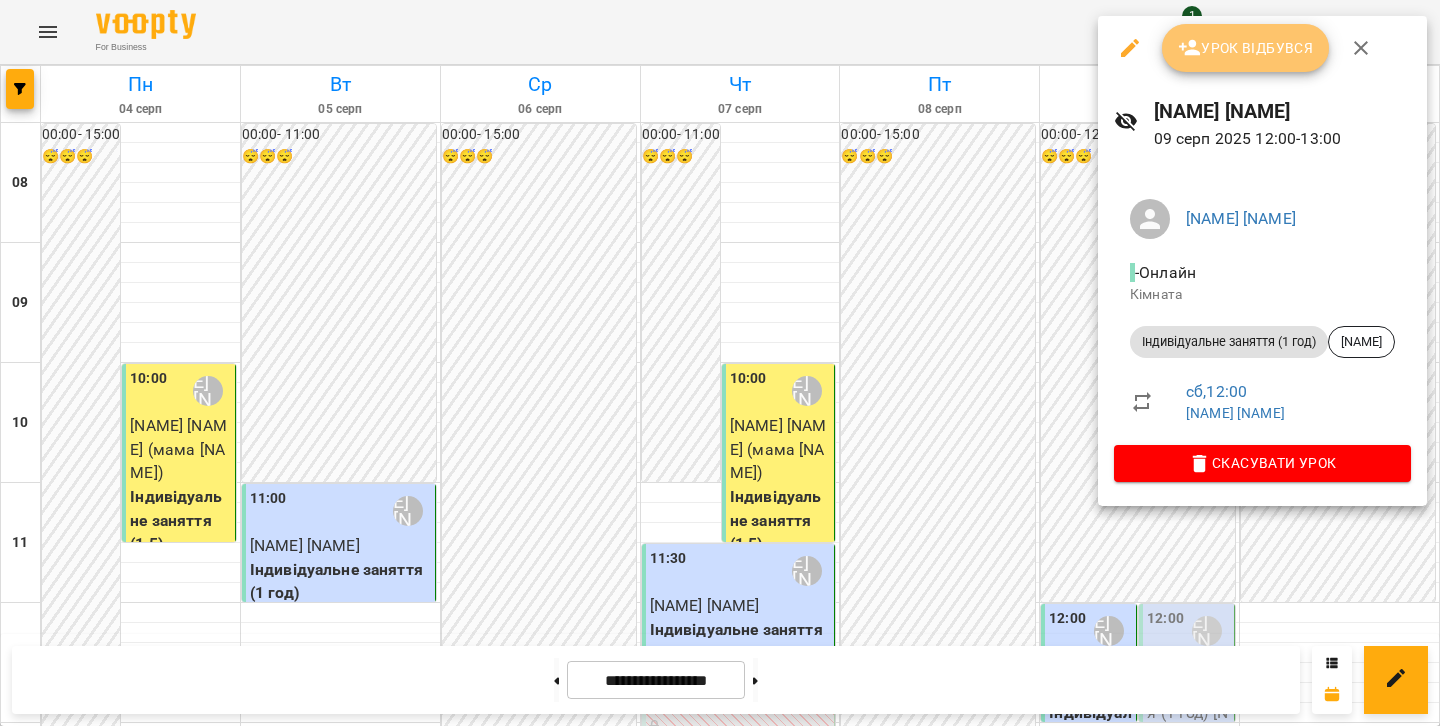 click 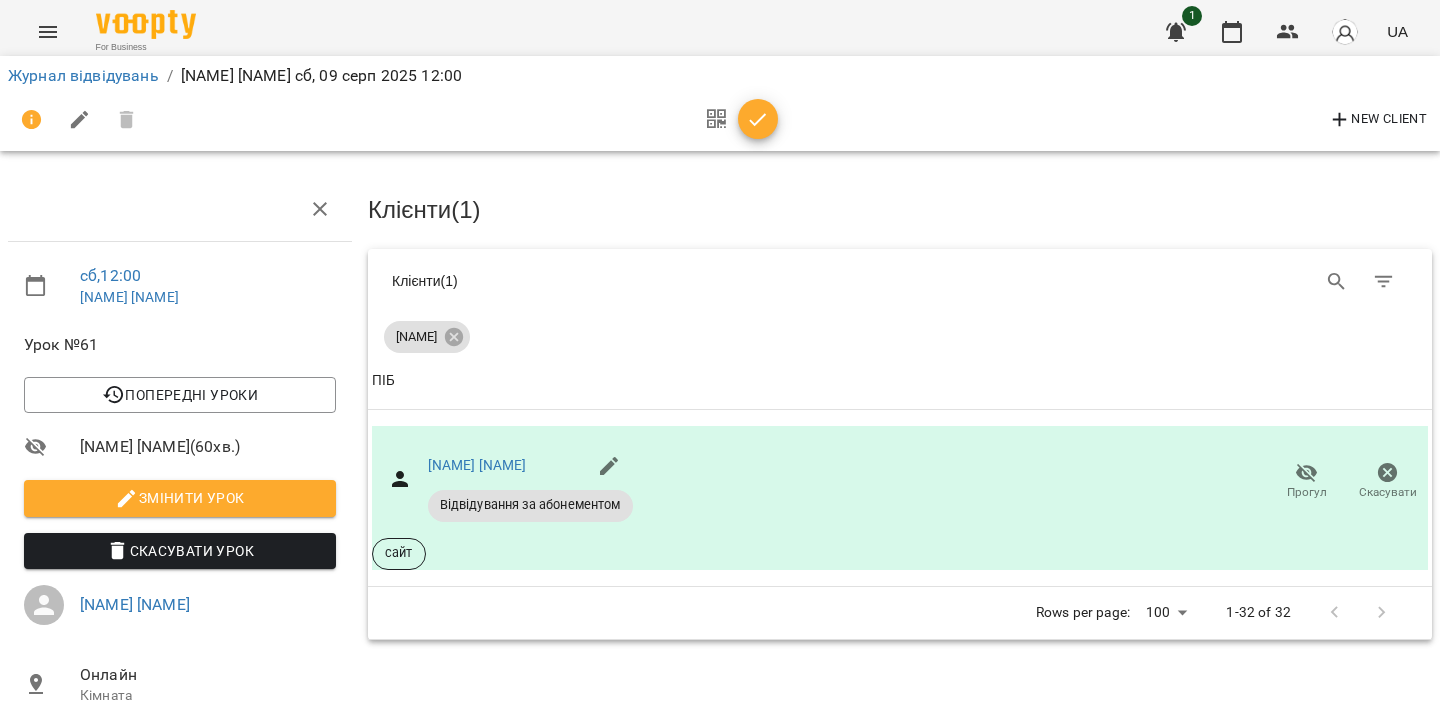 click 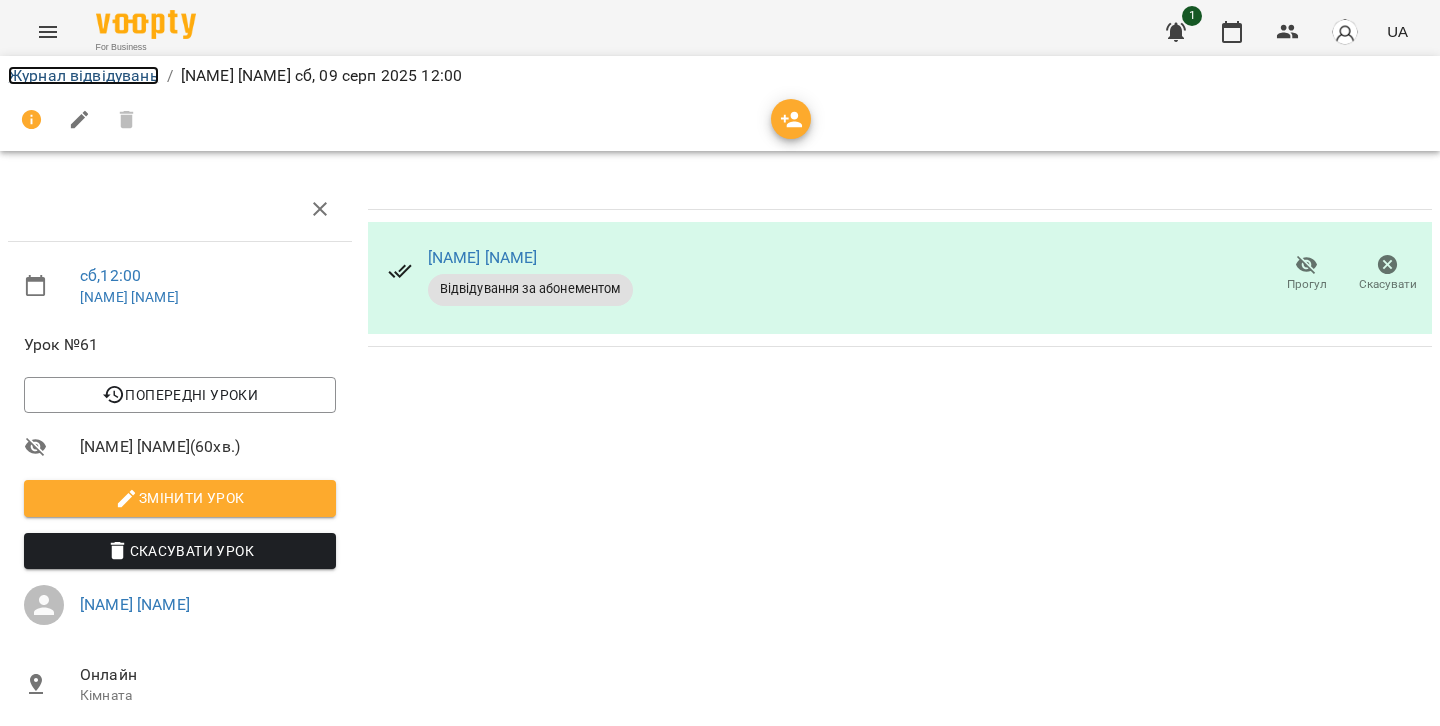 click on "Журнал відвідувань" at bounding box center (83, 75) 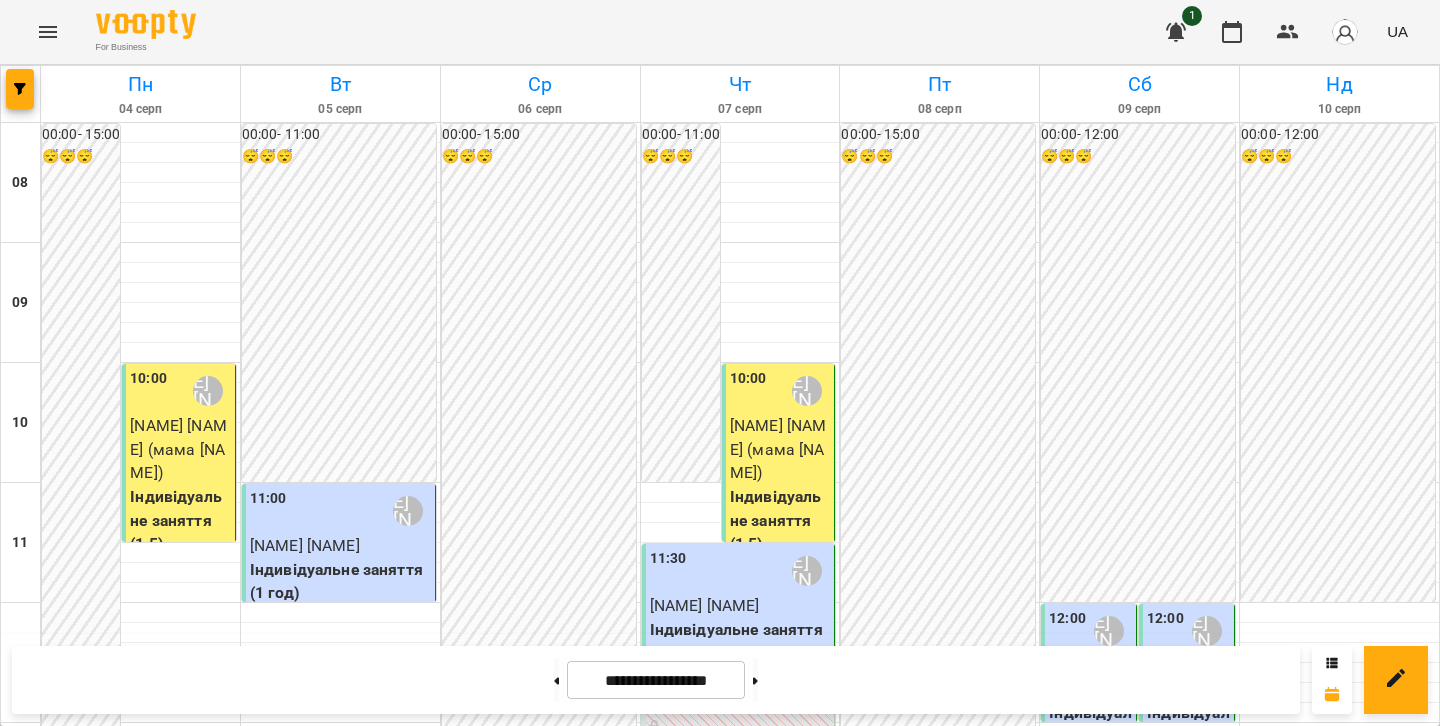 scroll, scrollTop: 485, scrollLeft: 0, axis: vertical 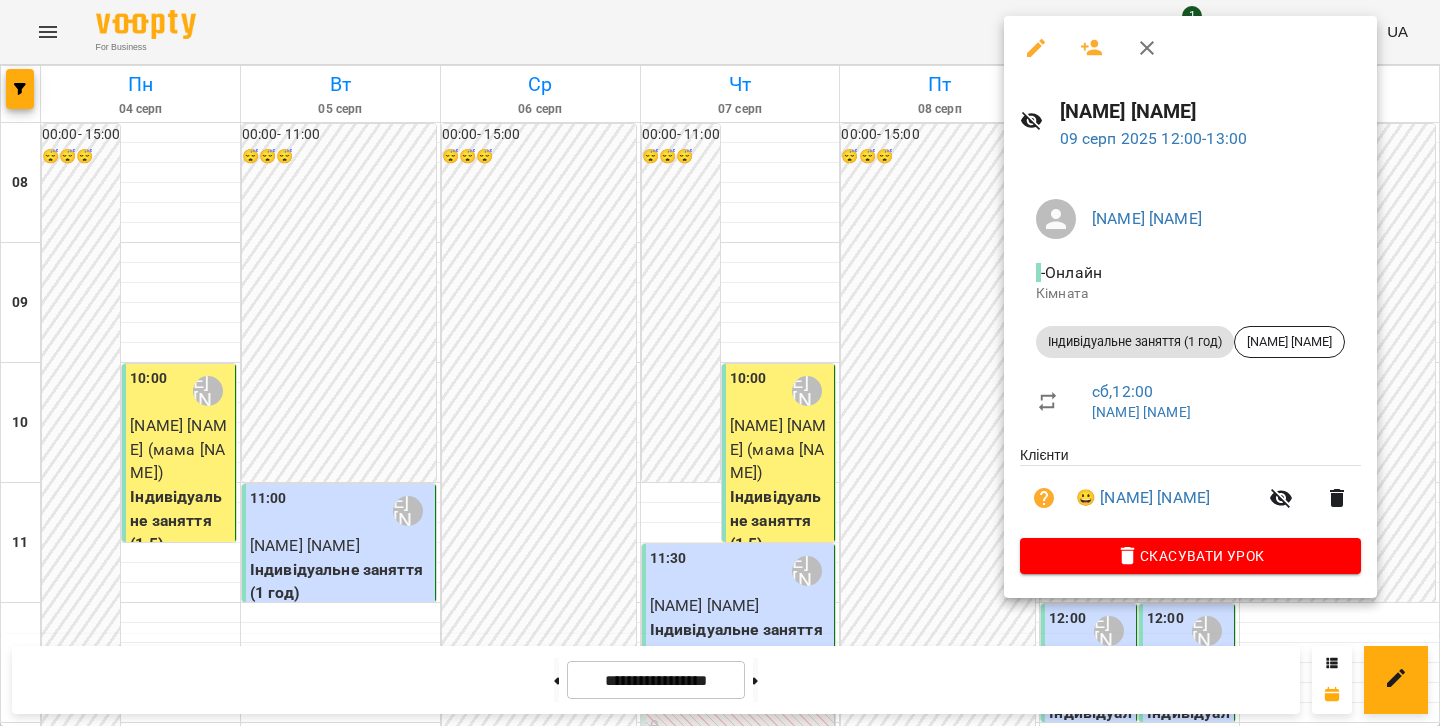 click at bounding box center [720, 363] 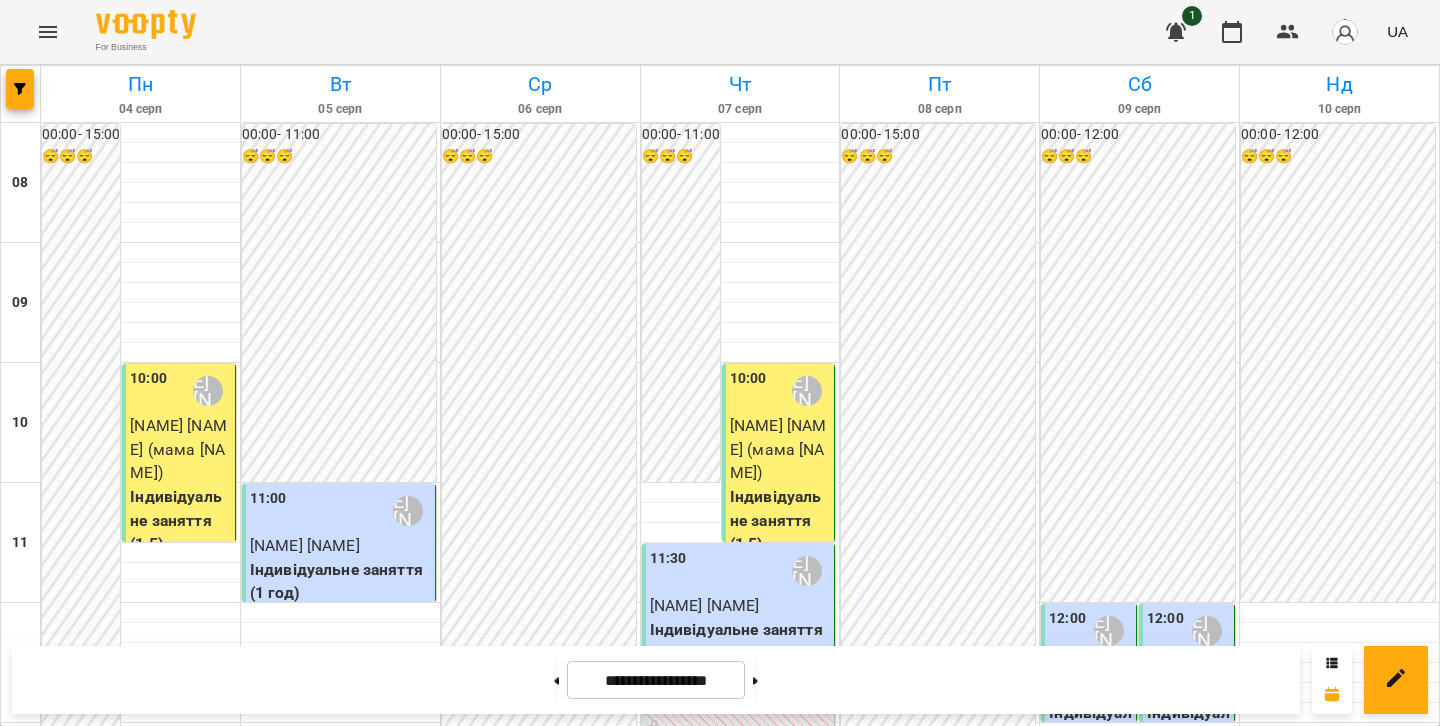 click on "[NAME] [NAME]" at bounding box center [1188, 677] 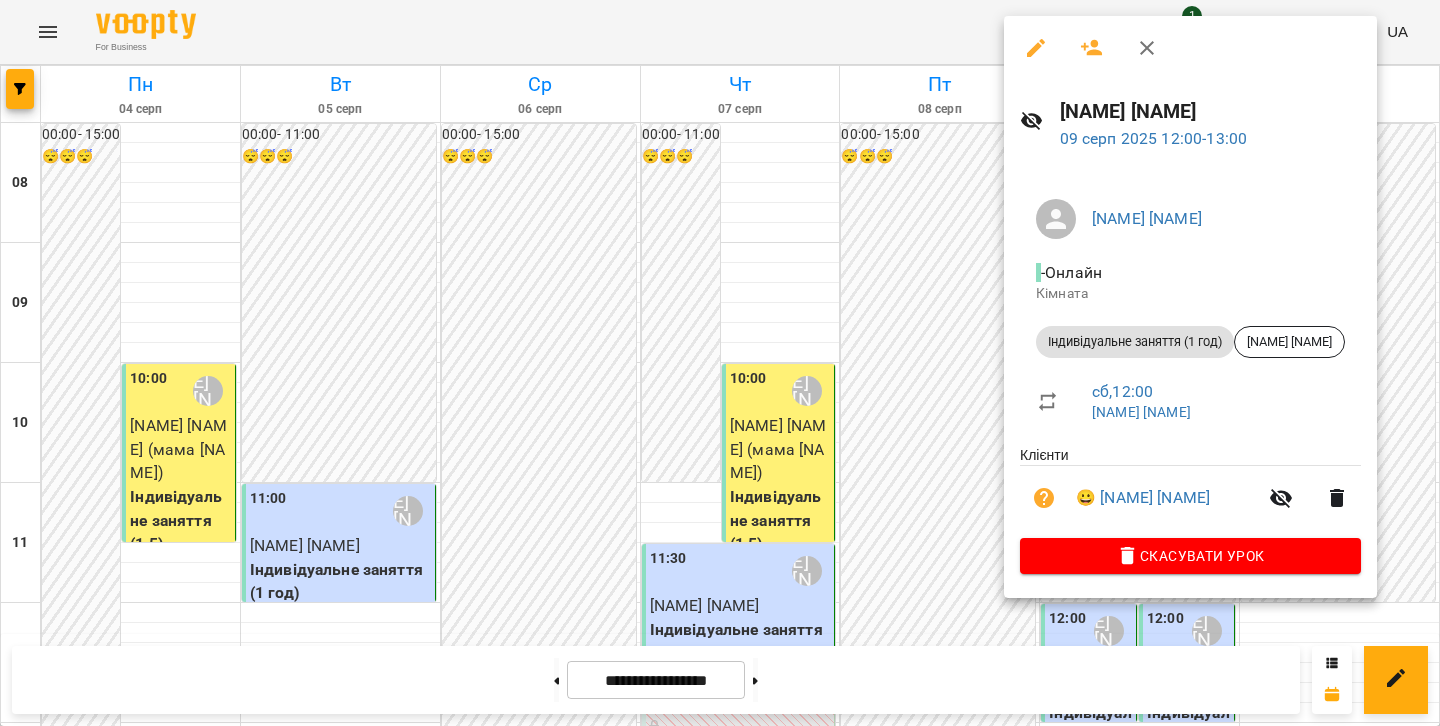 click 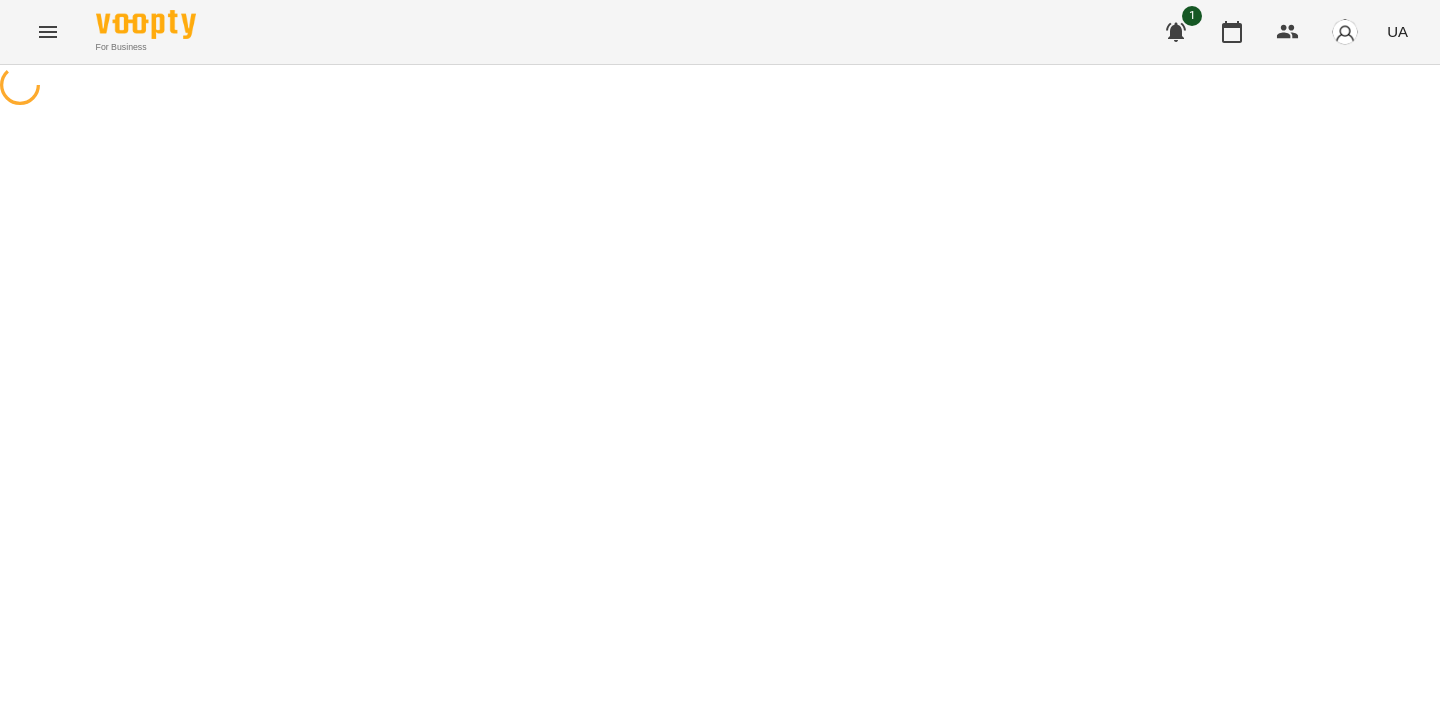 select on "**********" 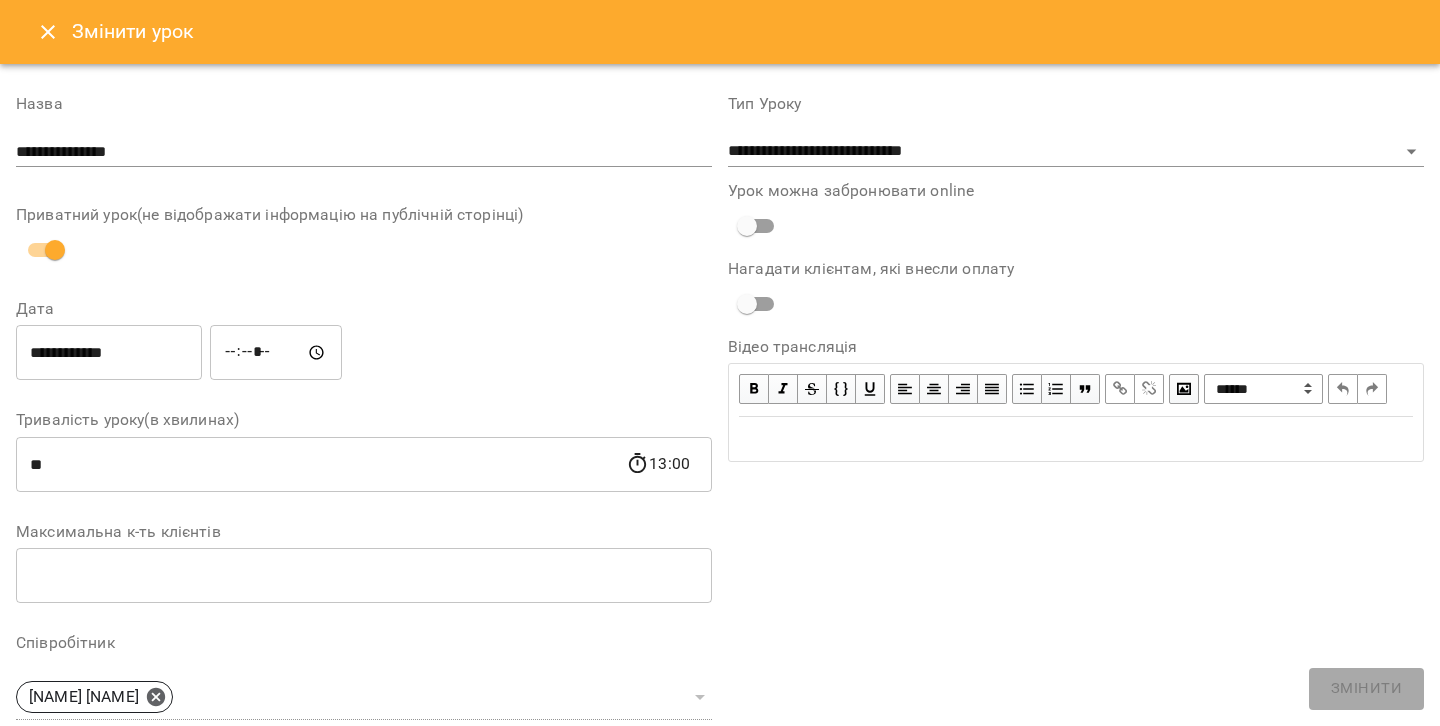 click 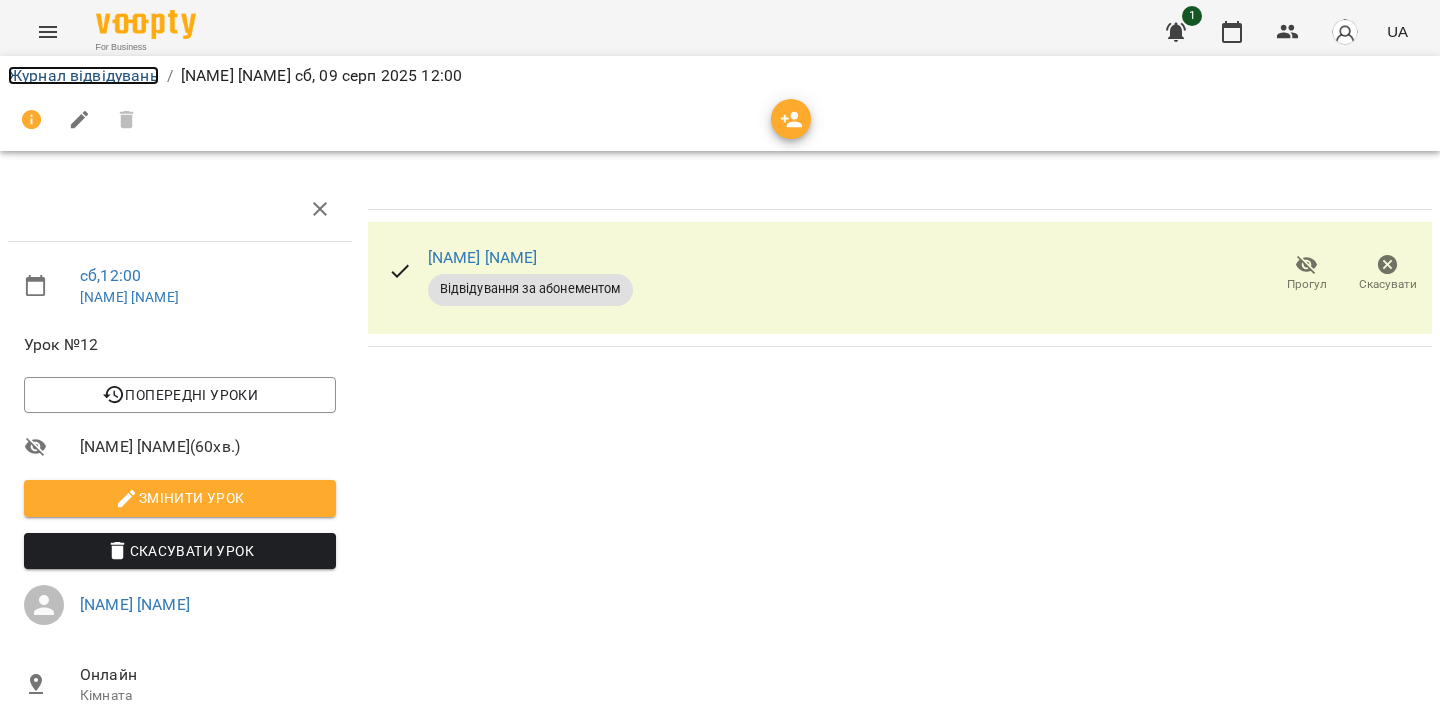 click on "Журнал відвідувань" at bounding box center [83, 75] 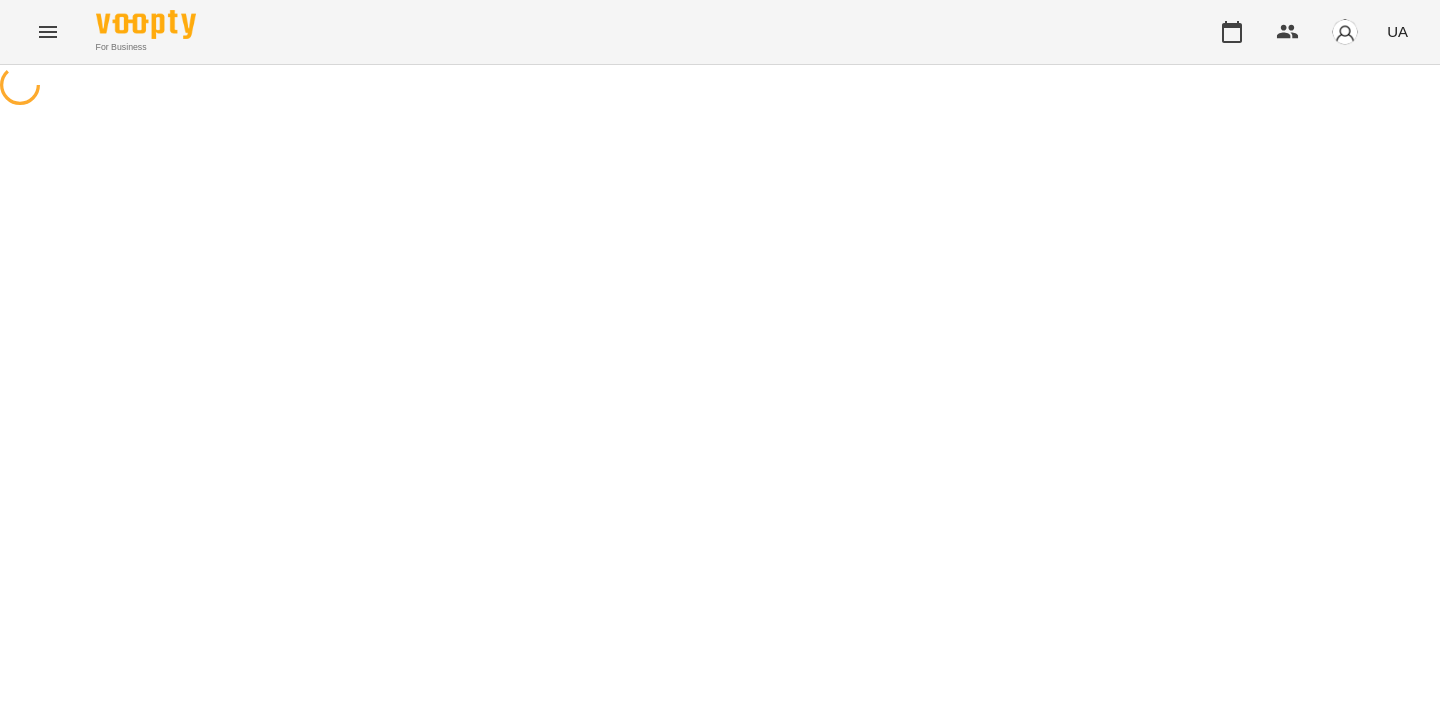 scroll, scrollTop: 0, scrollLeft: 0, axis: both 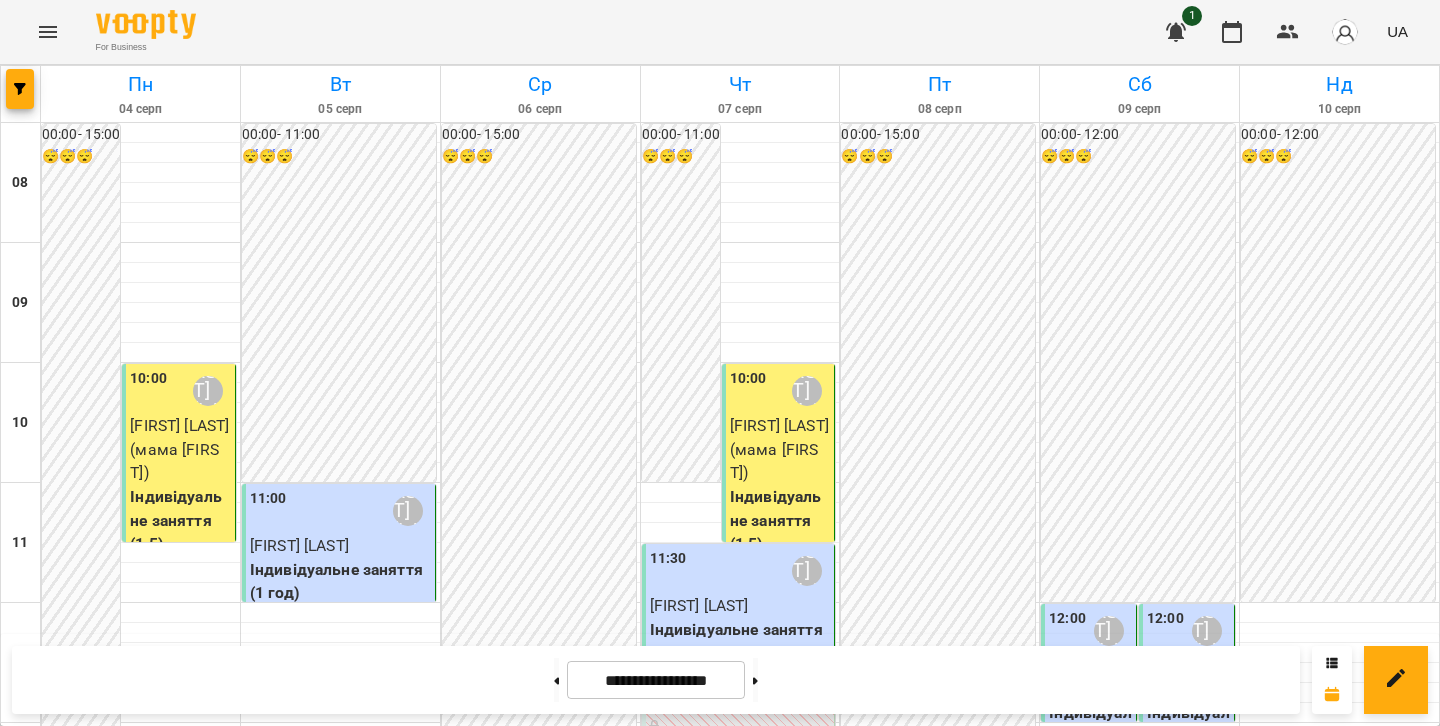 click on "12:00" at bounding box center [1067, 631] 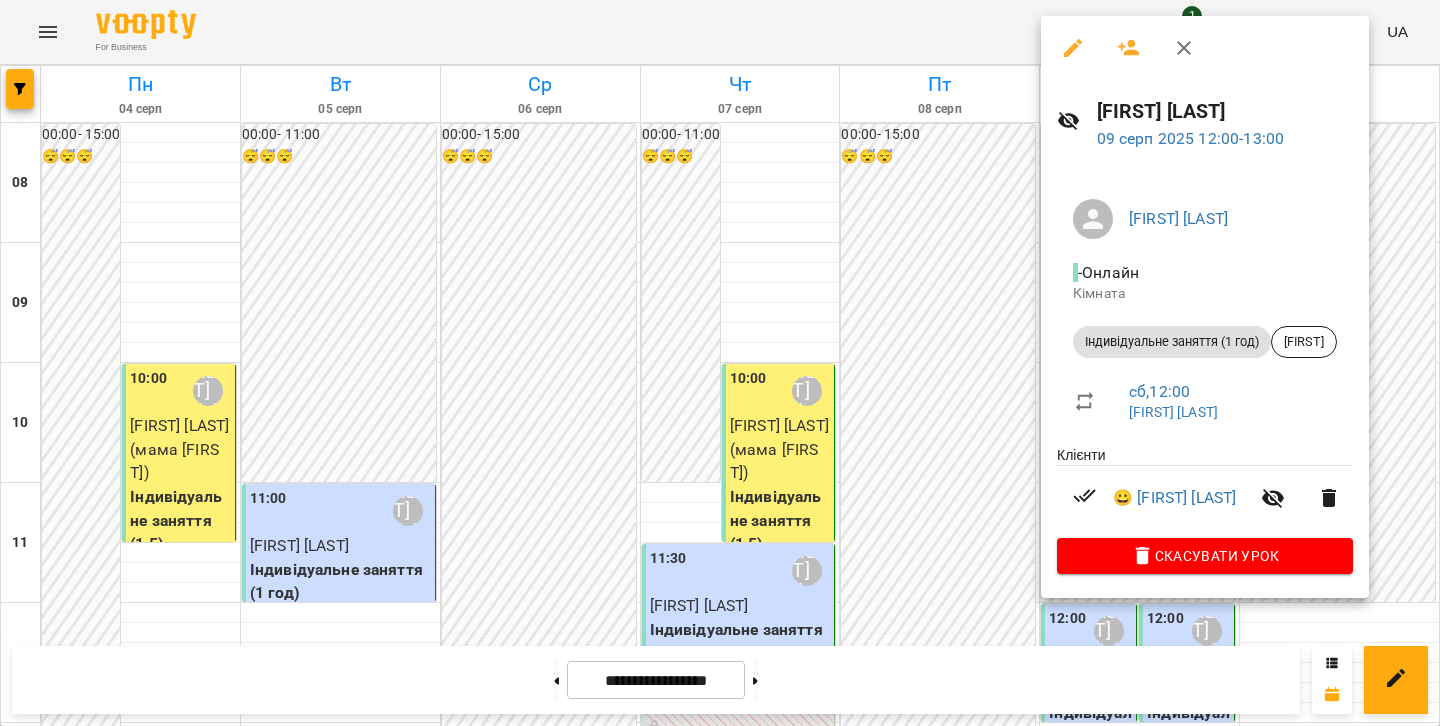 click at bounding box center [720, 363] 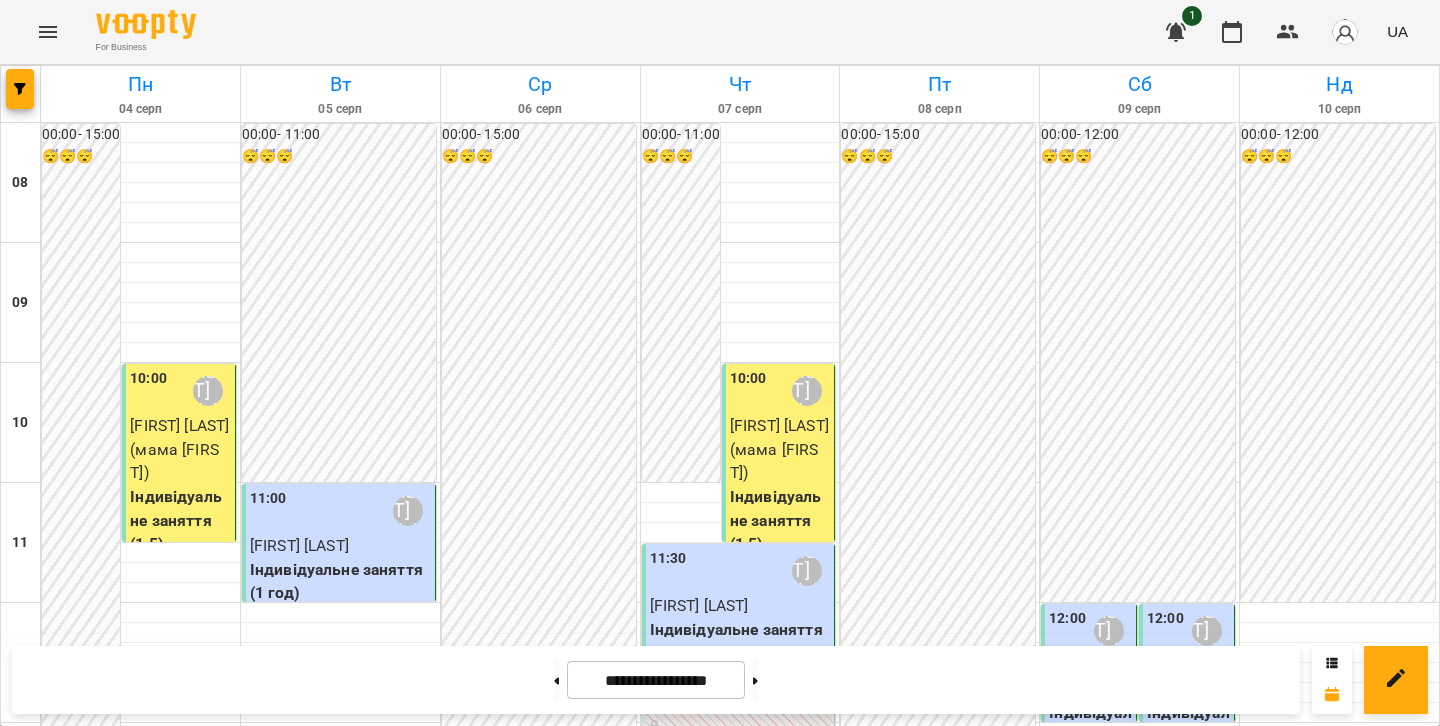 click on "[NAME] [NAME]" at bounding box center (1185, 677) 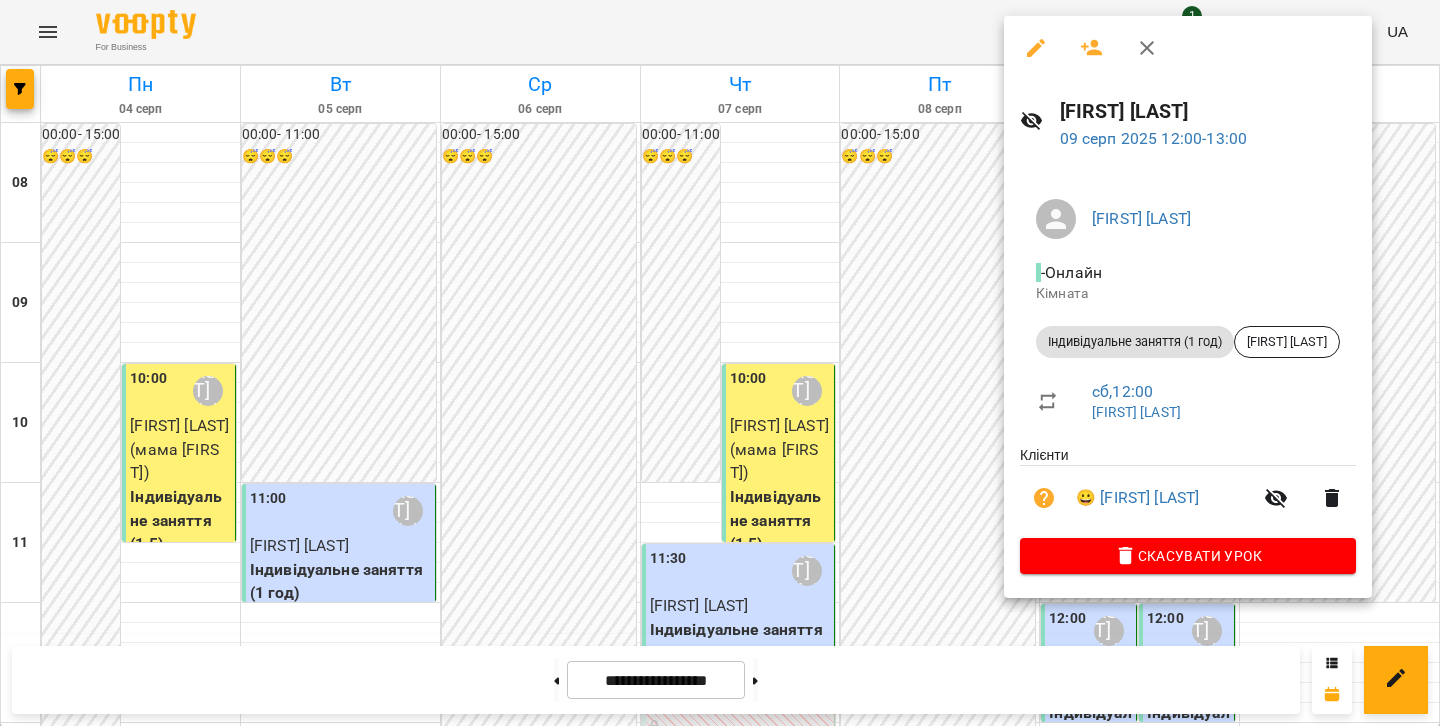 click 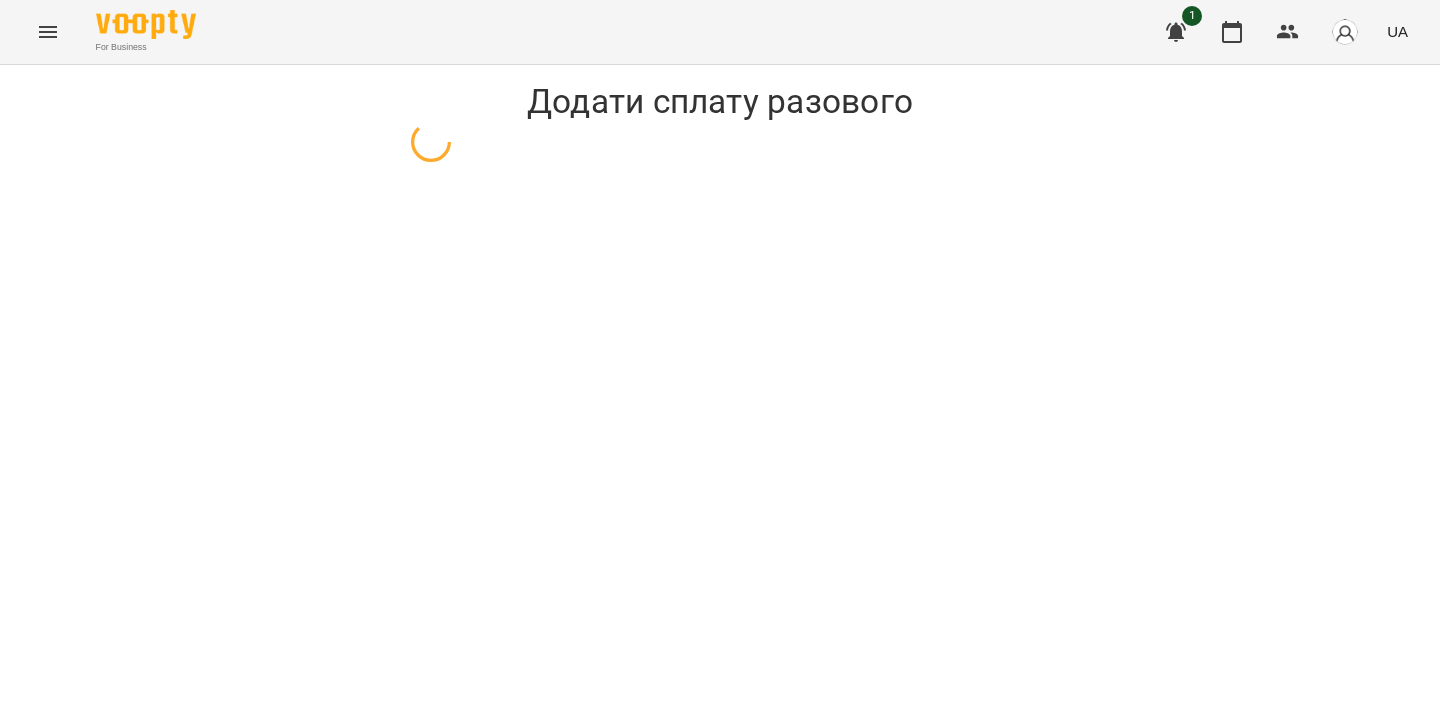 select on "**********" 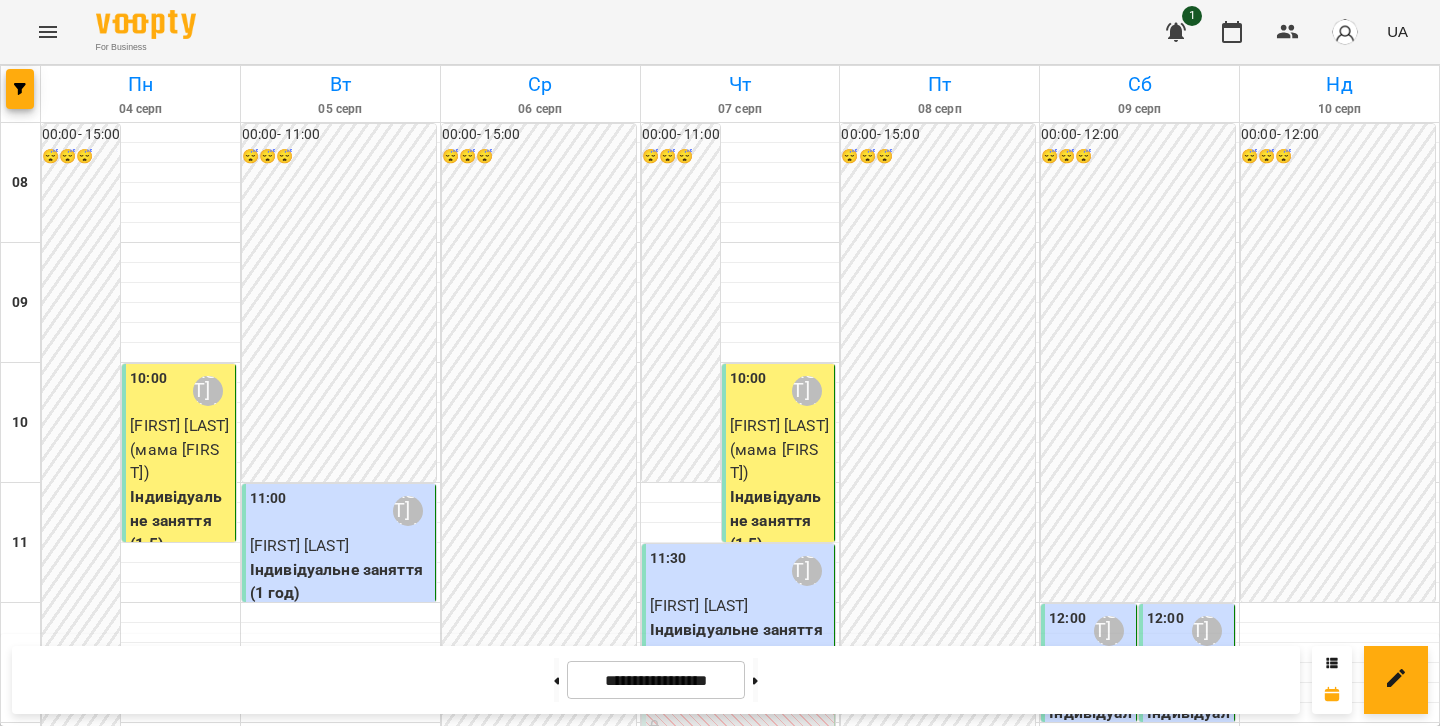 scroll, scrollTop: 210, scrollLeft: 0, axis: vertical 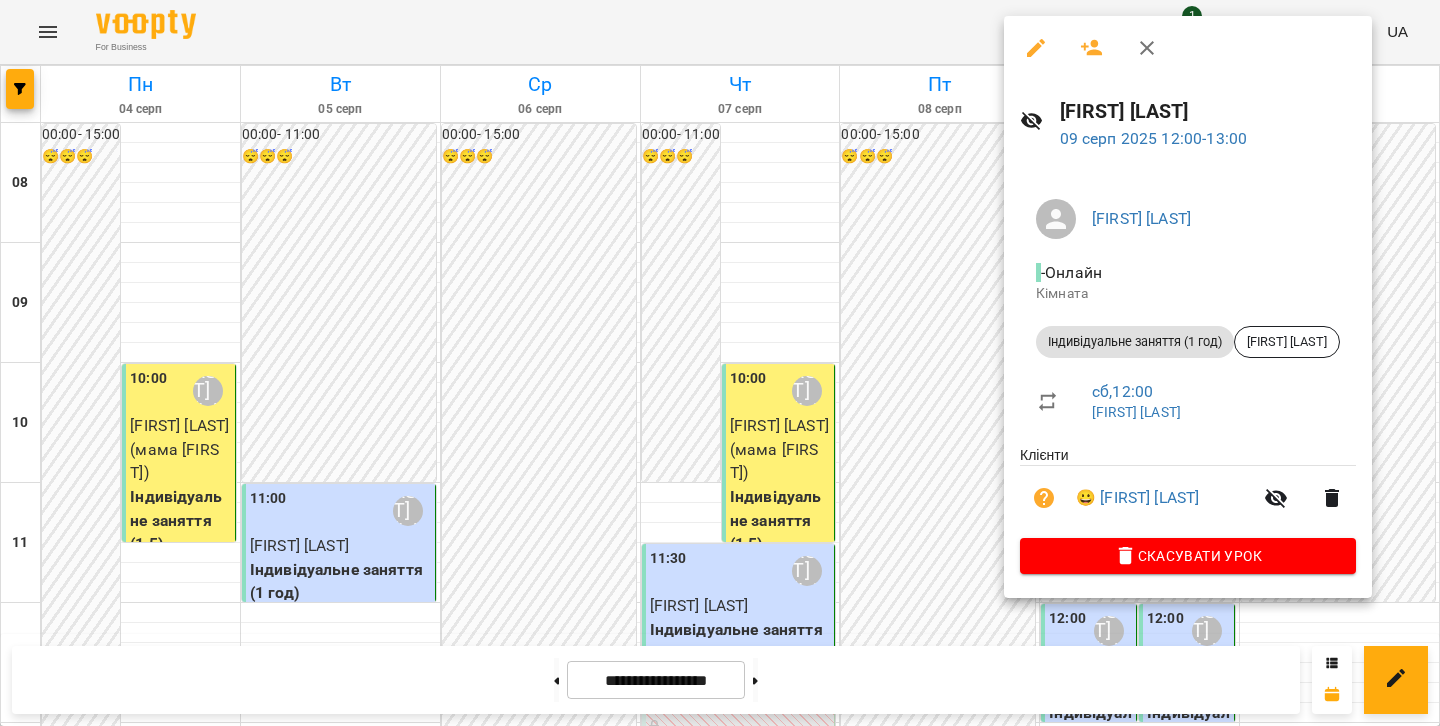 click at bounding box center [720, 363] 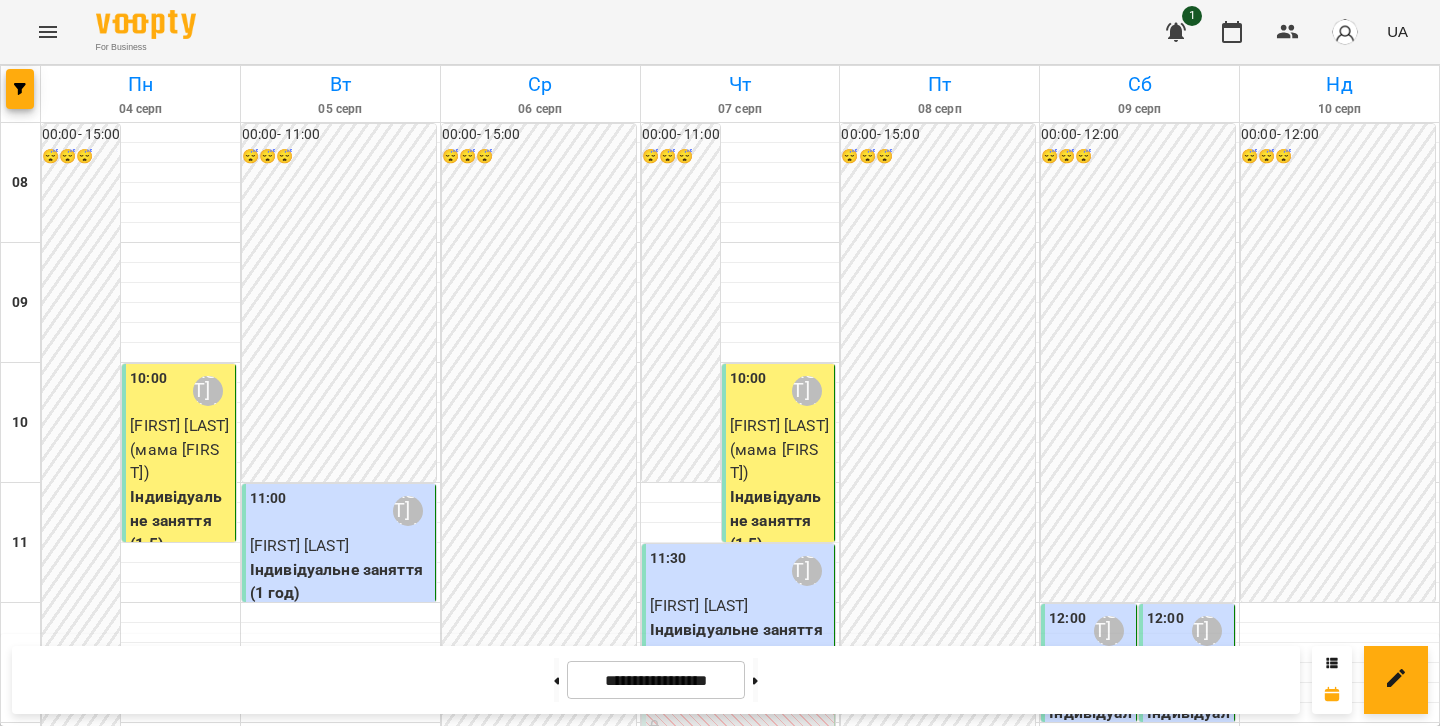 scroll, scrollTop: 0, scrollLeft: 0, axis: both 